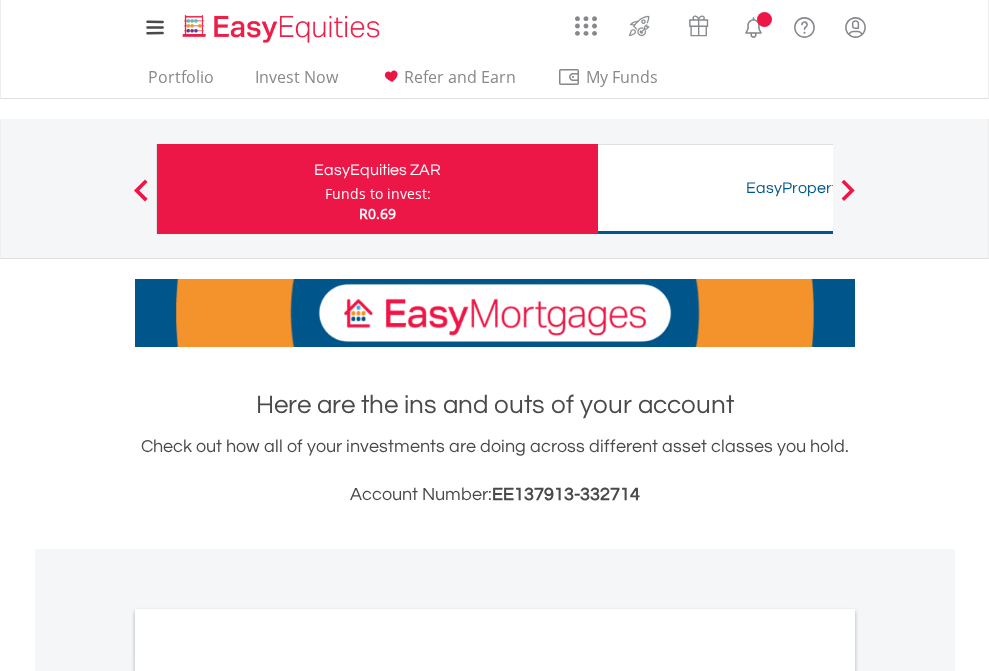 scroll, scrollTop: 0, scrollLeft: 0, axis: both 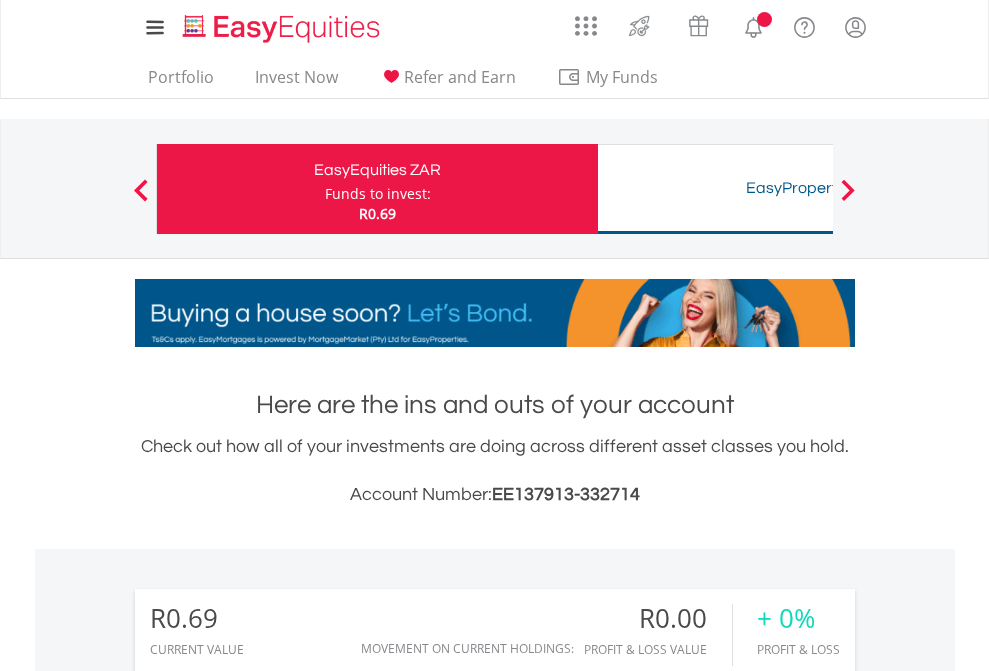 click on "Funds to invest:" at bounding box center (378, 194) 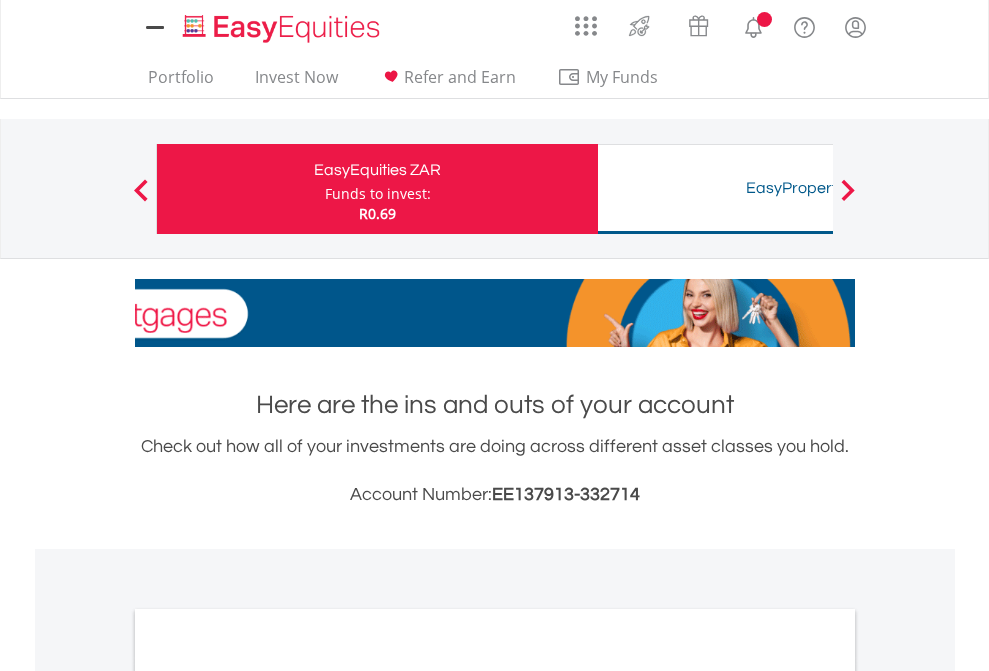 scroll, scrollTop: 0, scrollLeft: 0, axis: both 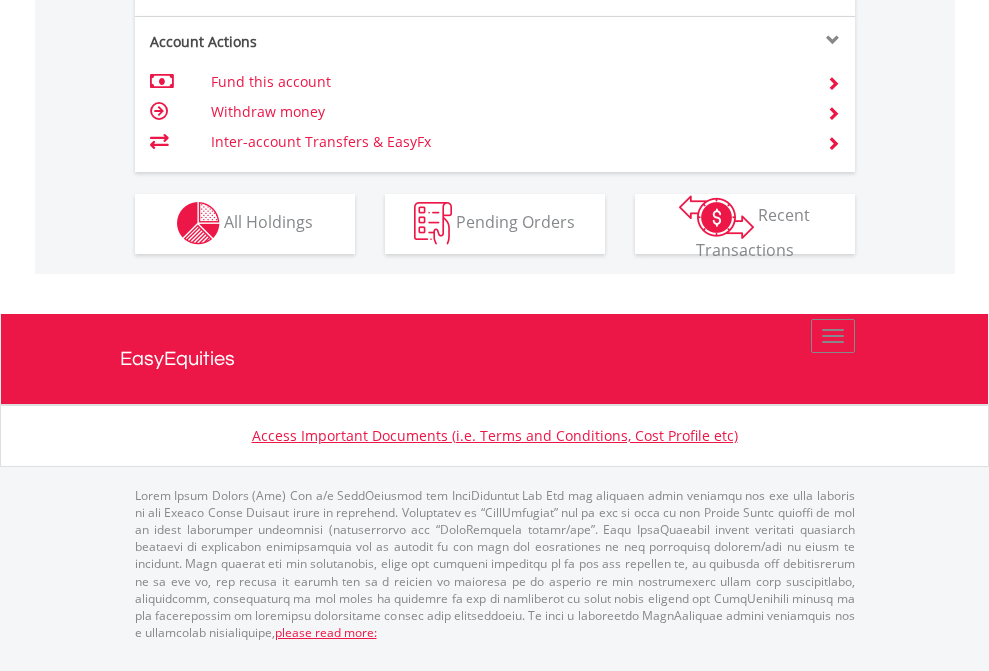 click on "Investment types" at bounding box center (706, -353) 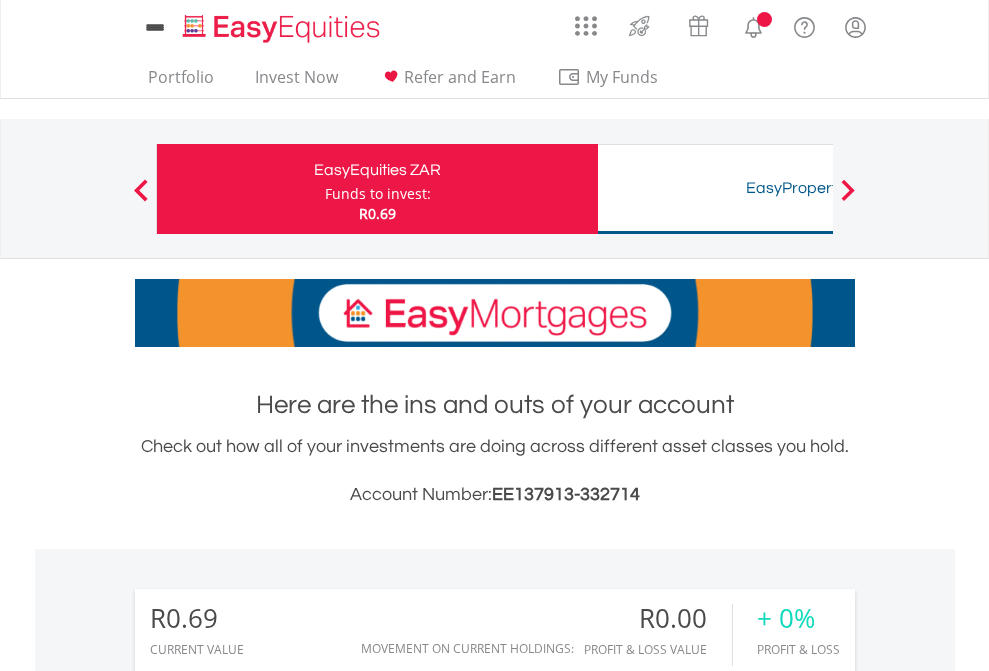 scroll, scrollTop: 0, scrollLeft: 0, axis: both 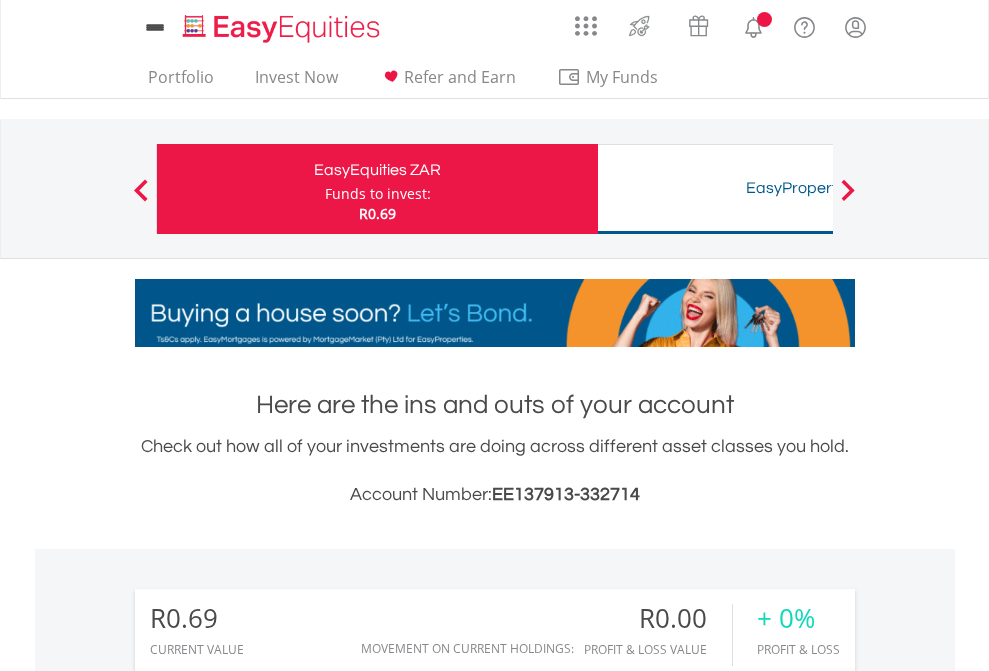 click on "All Holdings" at bounding box center (268, 1442) 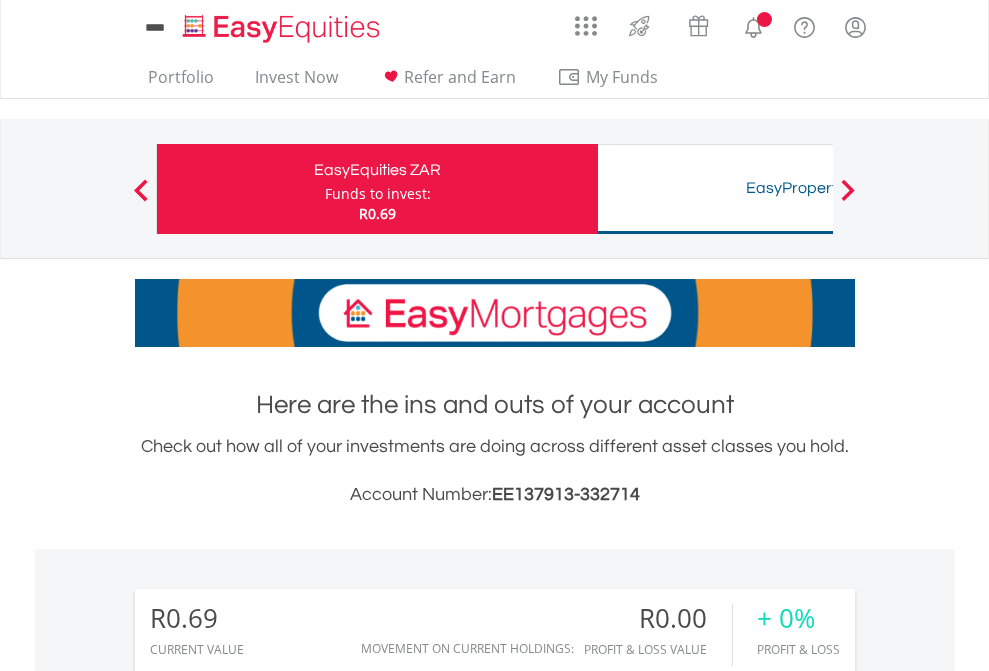 scroll, scrollTop: 999808, scrollLeft: 999687, axis: both 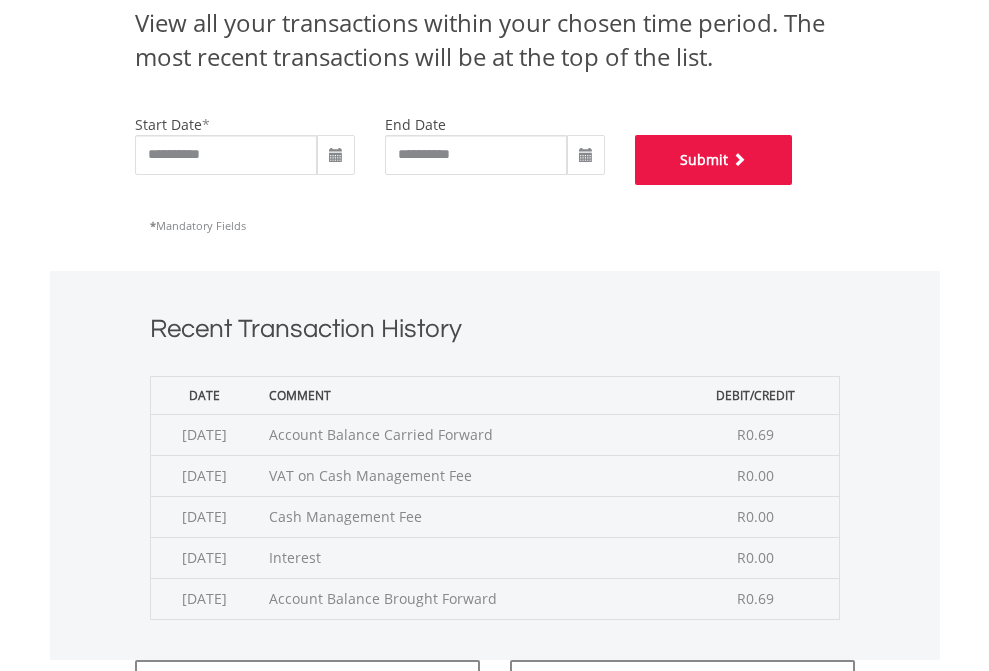 click on "Submit" at bounding box center [714, 160] 